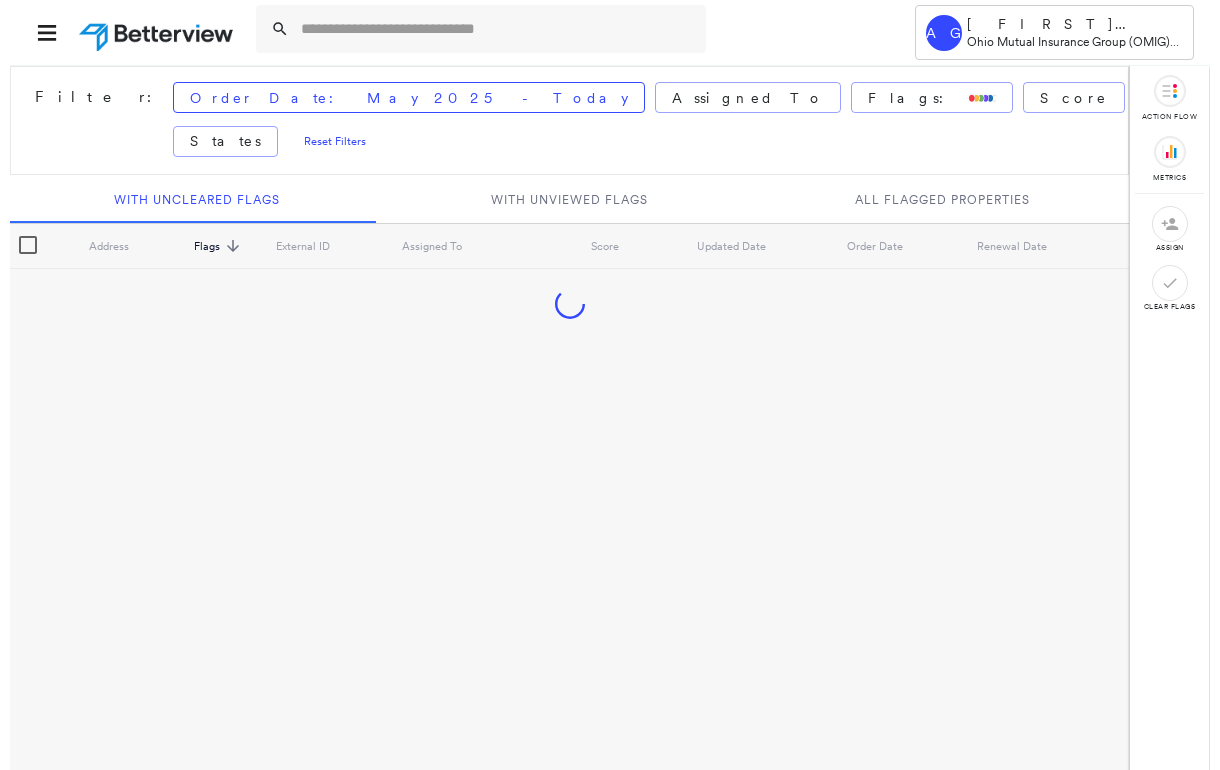 scroll, scrollTop: 0, scrollLeft: 0, axis: both 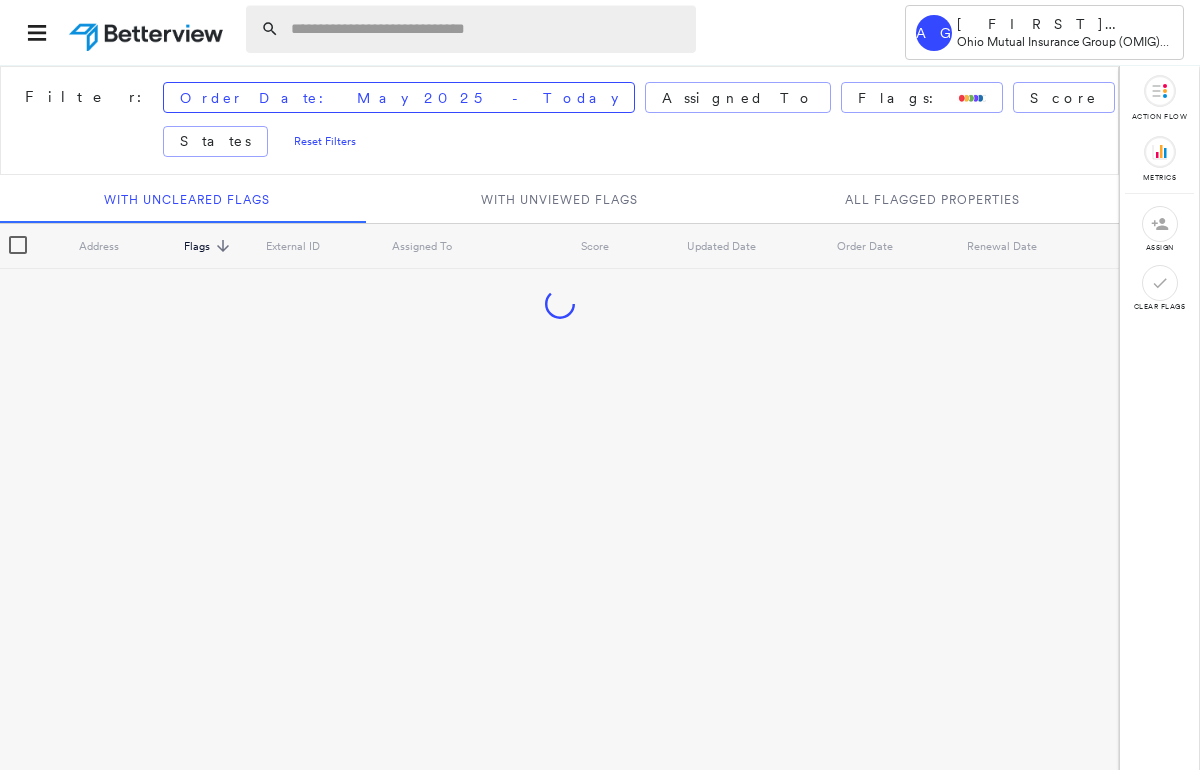 click at bounding box center [487, 29] 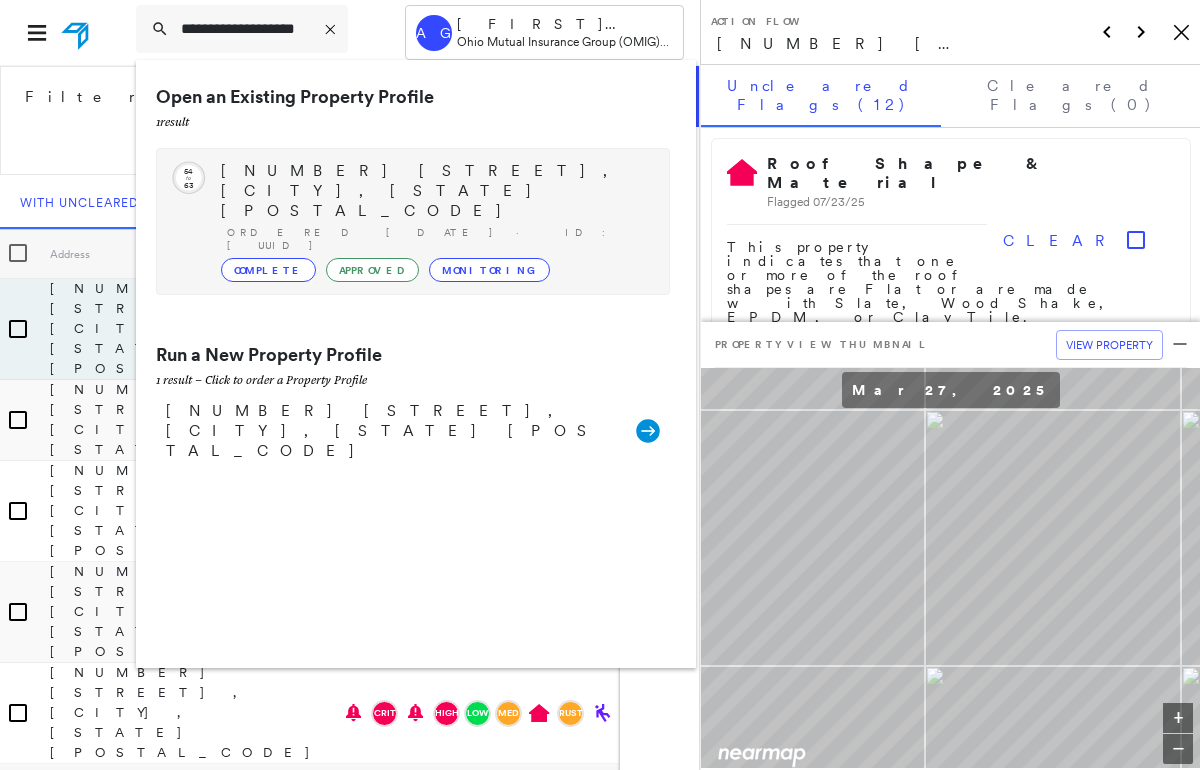 type on "**********" 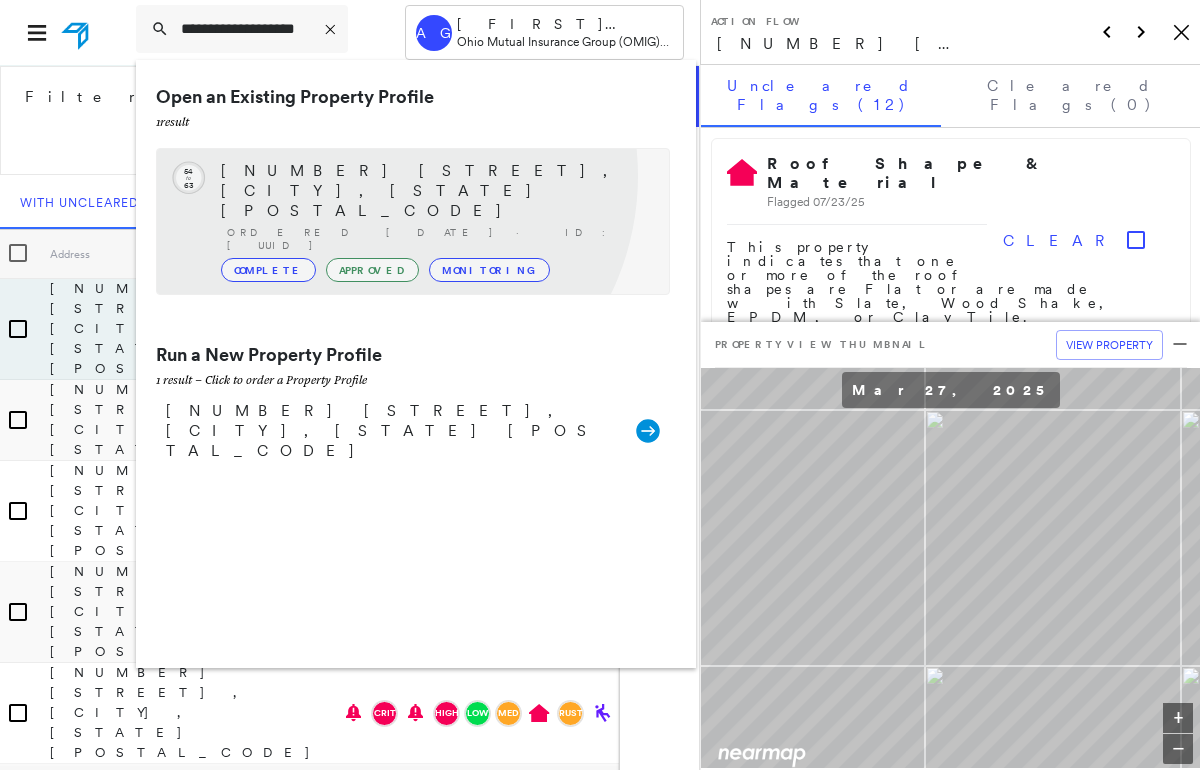click on "[NUMBER] [STREET], [CITY], [STATE] [POSTAL_CODE]" at bounding box center [435, 191] 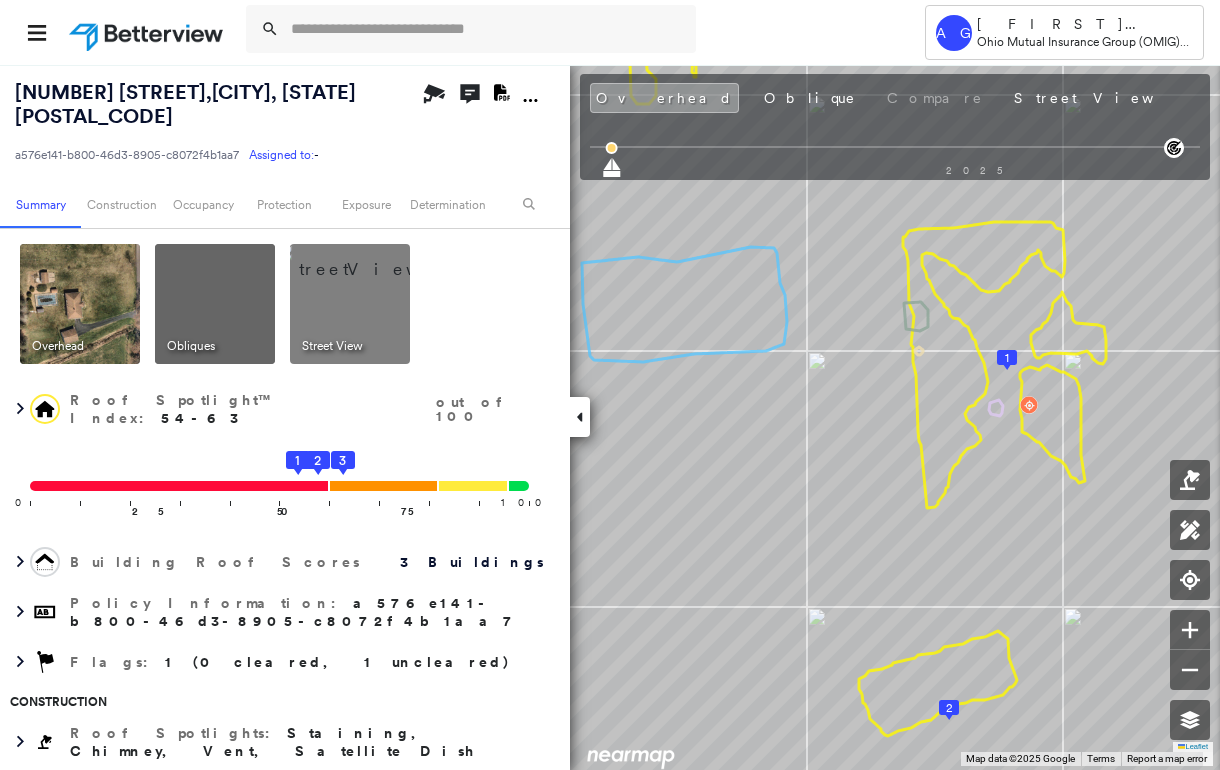 drag, startPoint x: 217, startPoint y: 319, endPoint x: 257, endPoint y: 300, distance: 44.28318 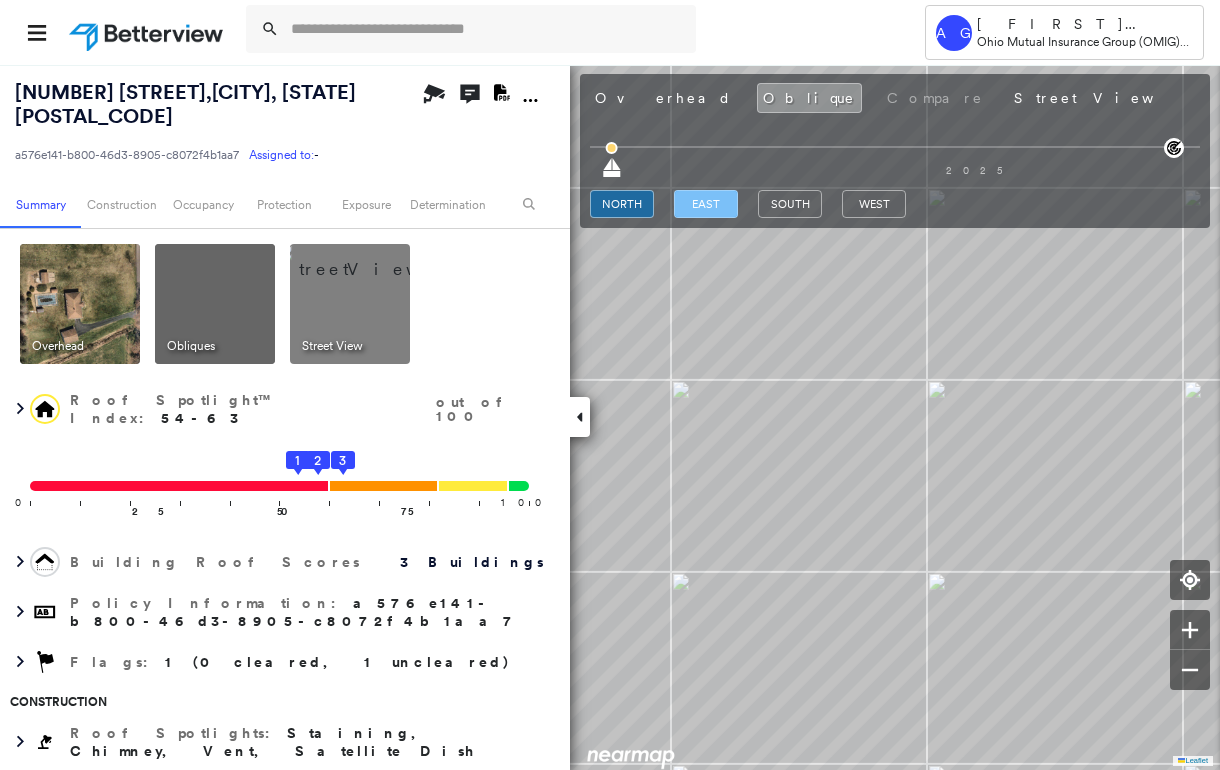 click on "east" at bounding box center [706, 204] 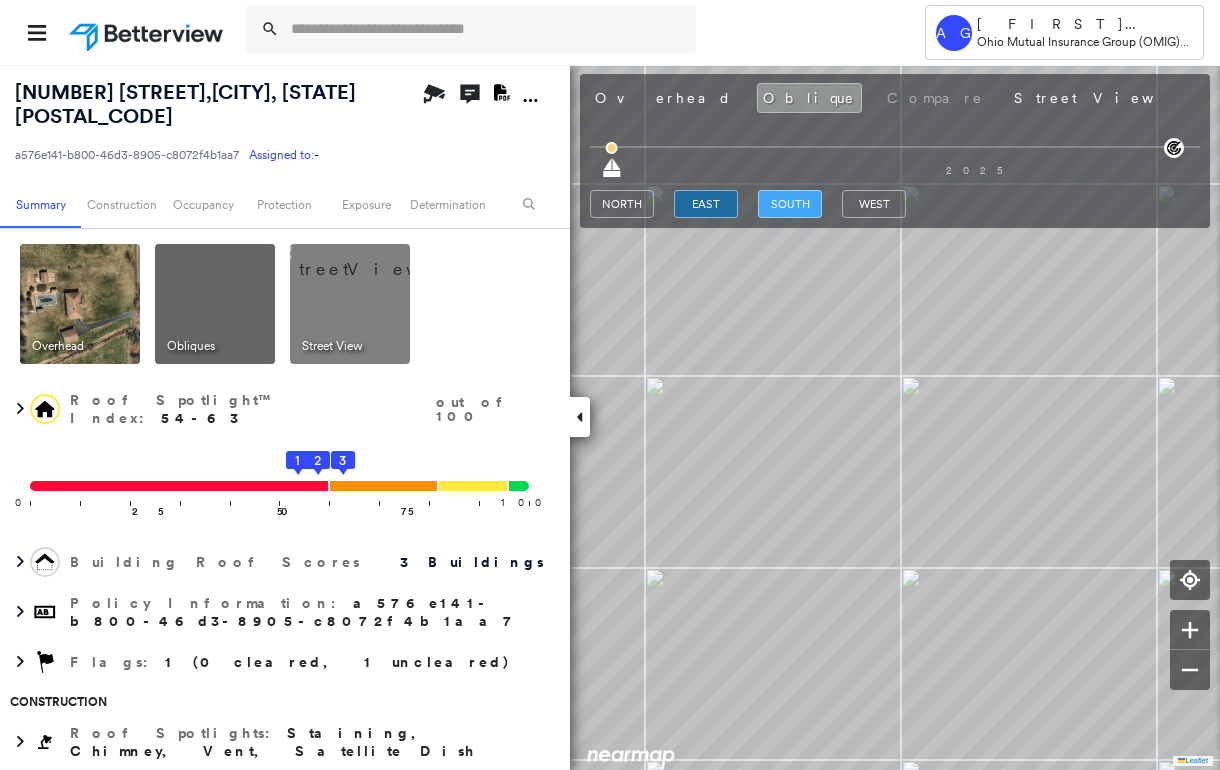 click on "south" at bounding box center [790, 204] 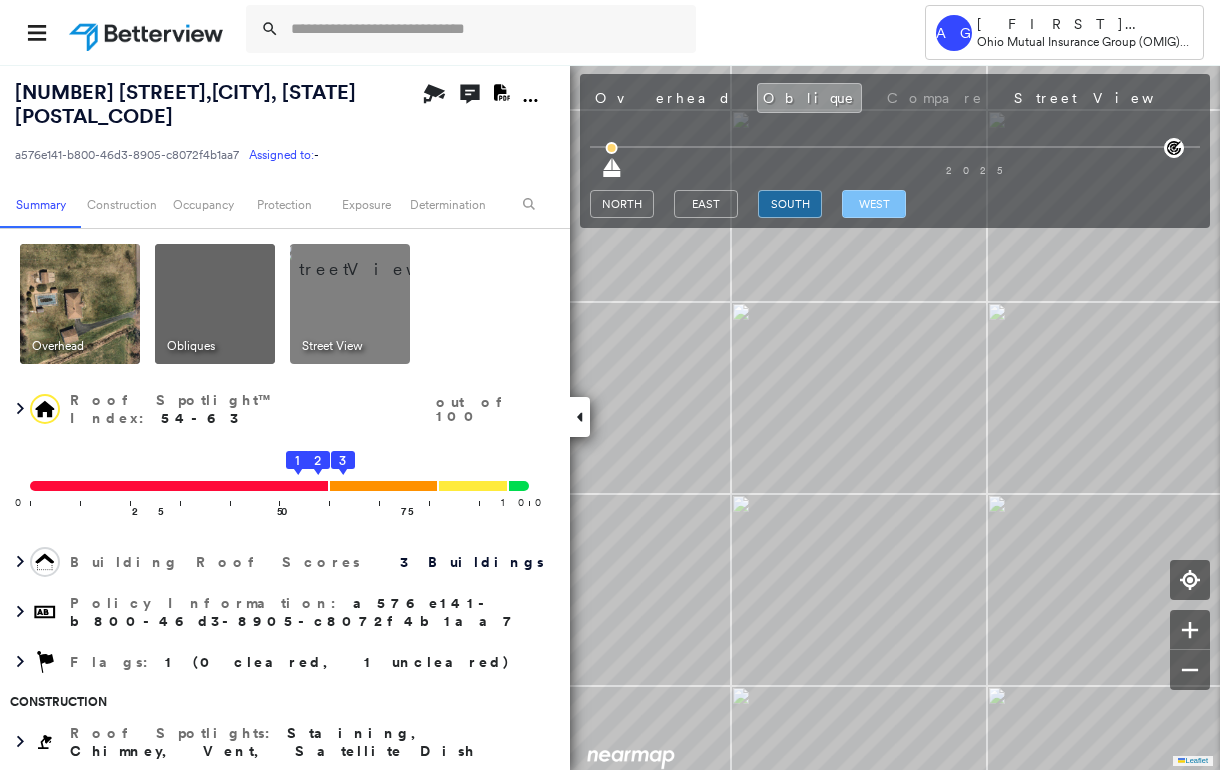 click on "west" at bounding box center (874, 204) 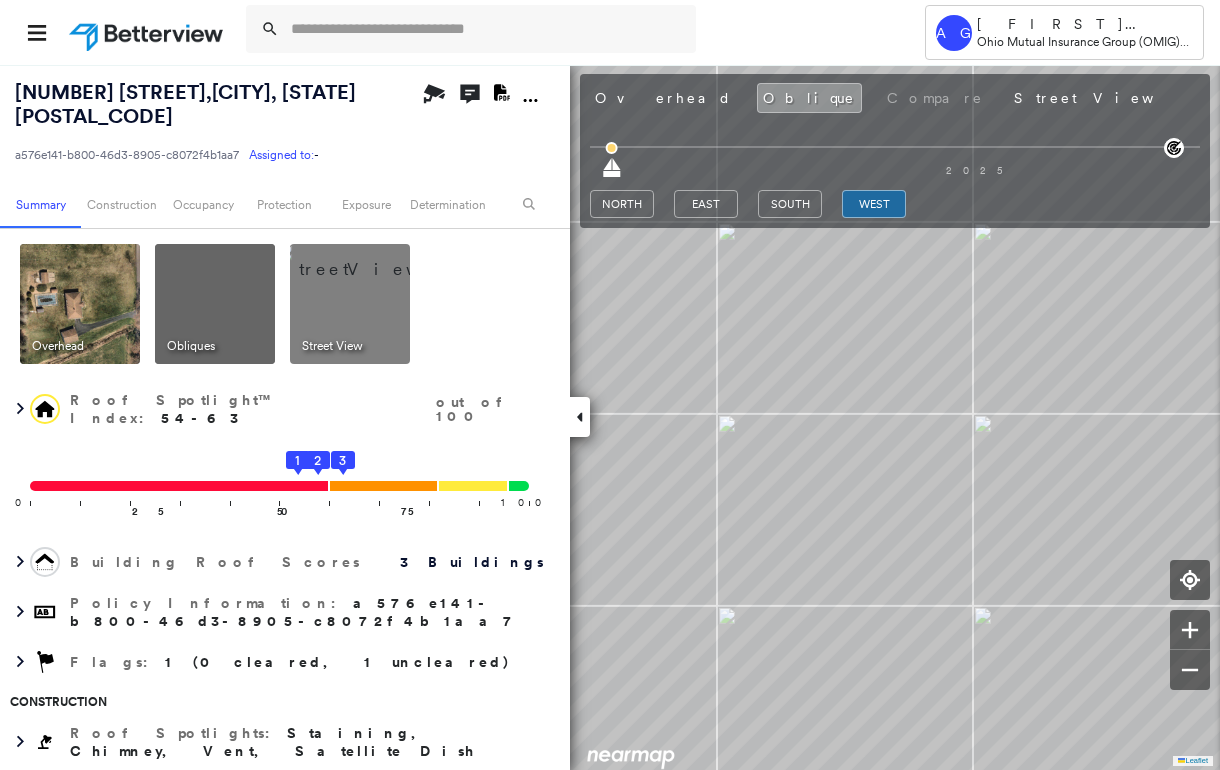 click at bounding box center (80, 304) 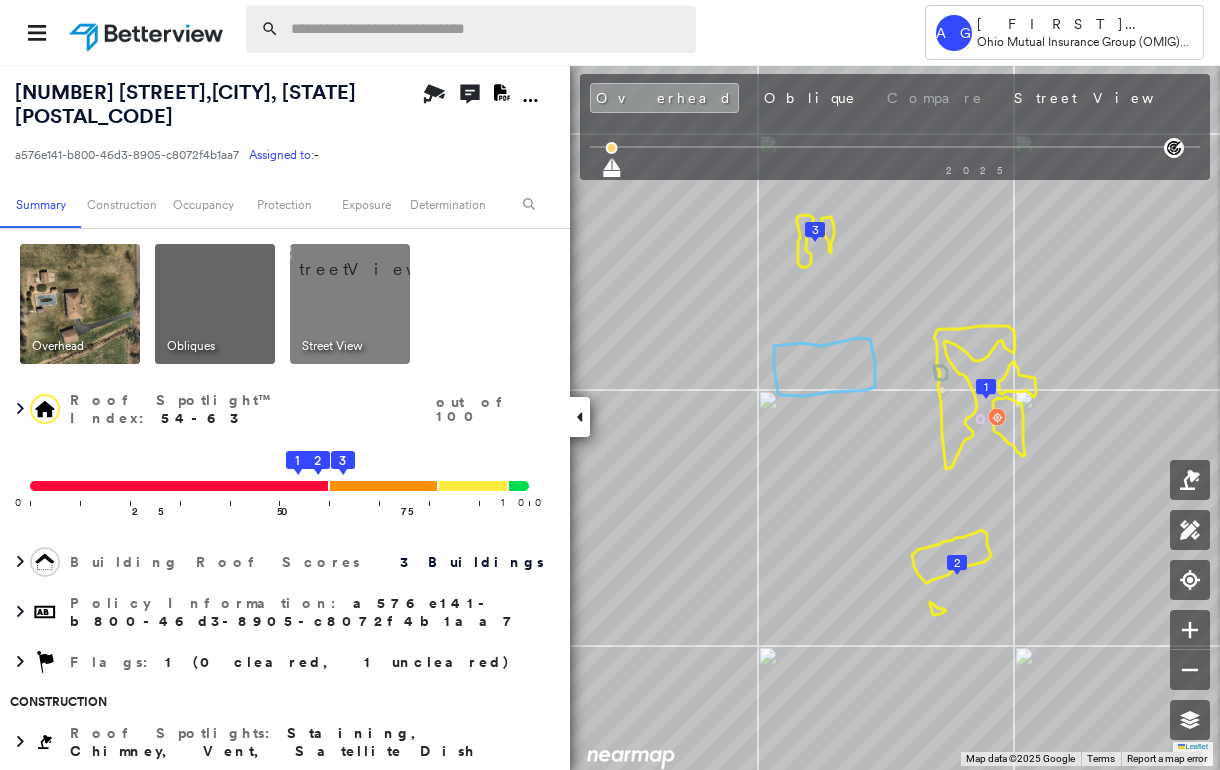 click at bounding box center (487, 29) 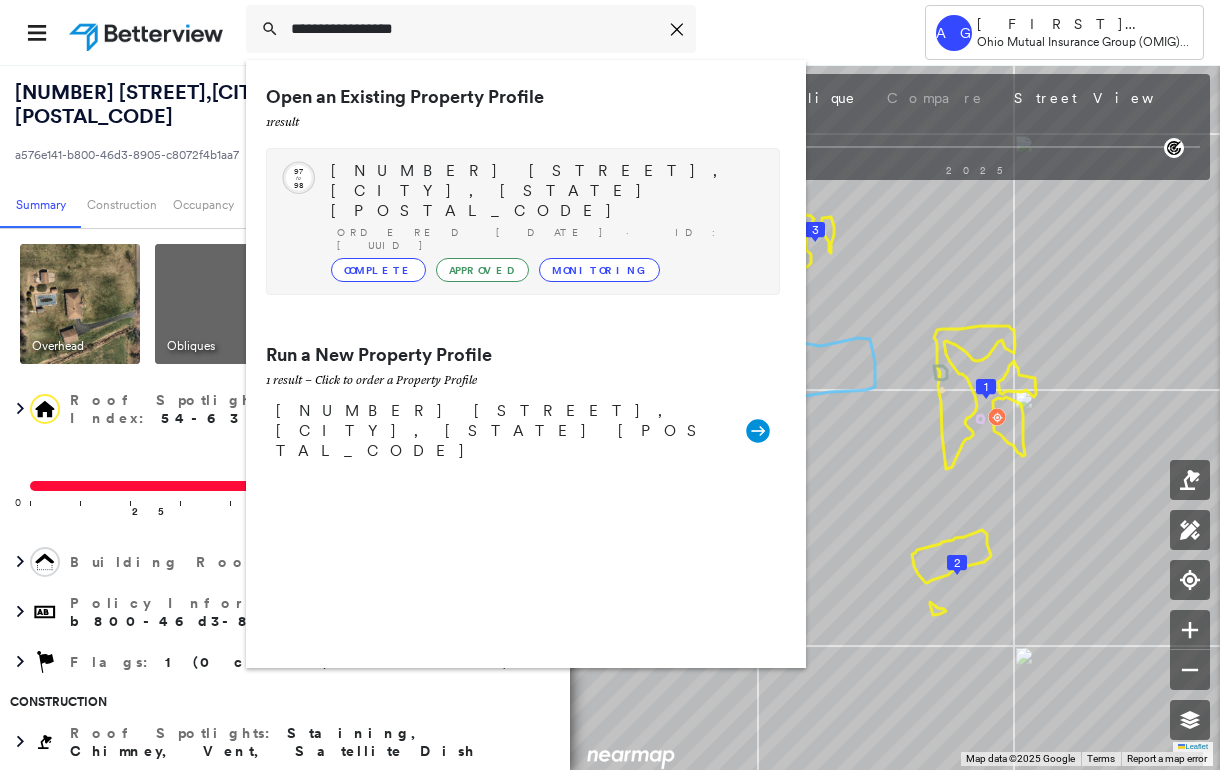 type on "**********" 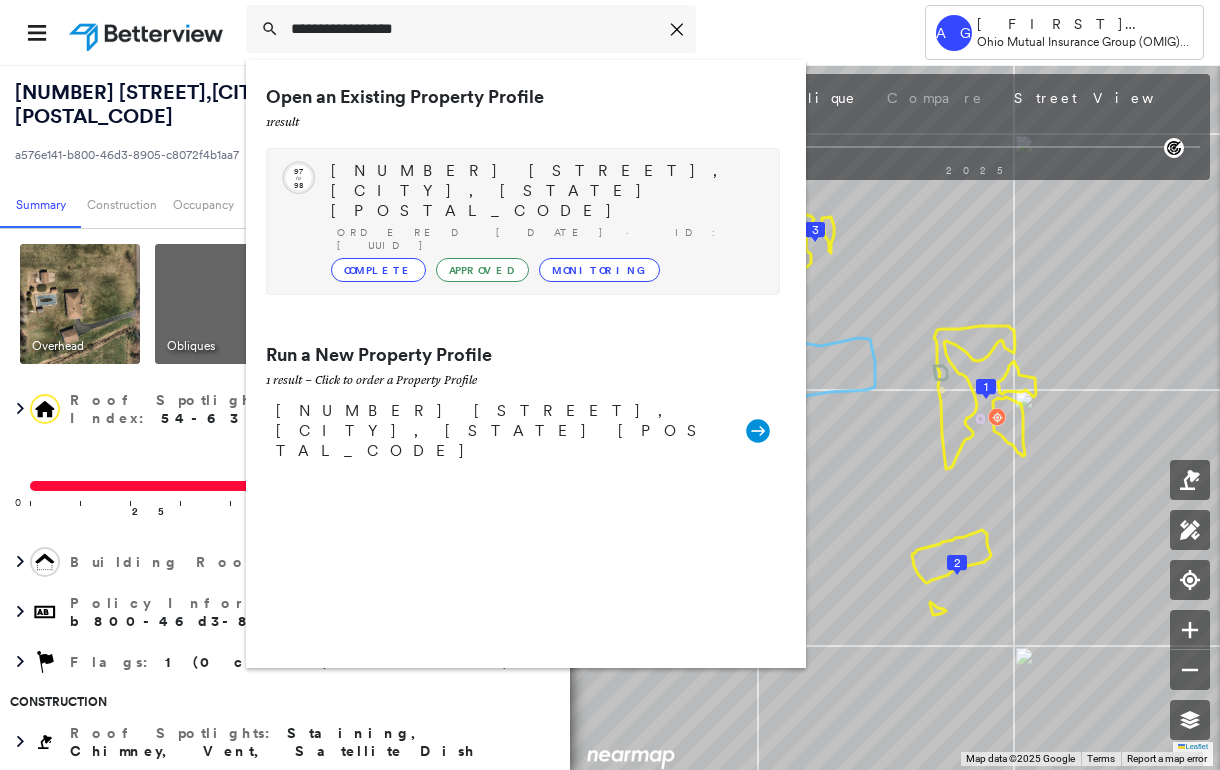 click on "[NUMBER] [STREET], [CITY], [STATE] [POSTAL_CODE]" at bounding box center [545, 191] 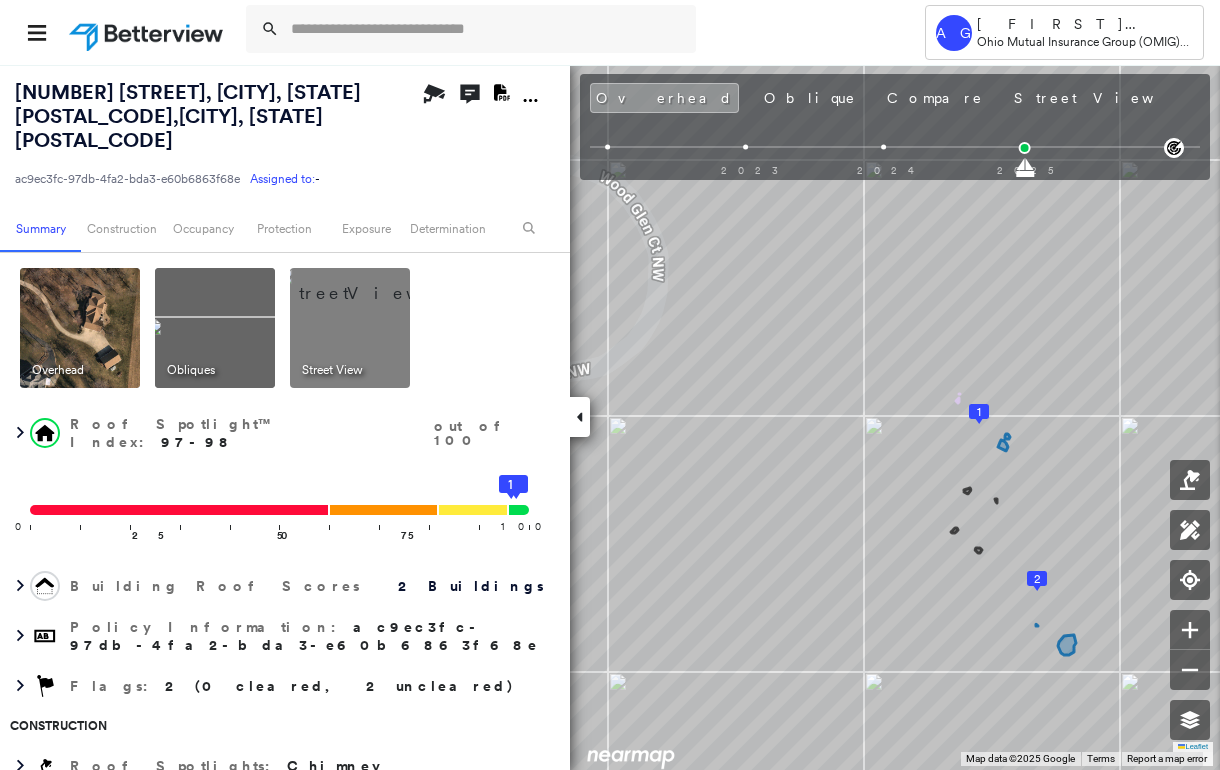 click at bounding box center (374, 283) 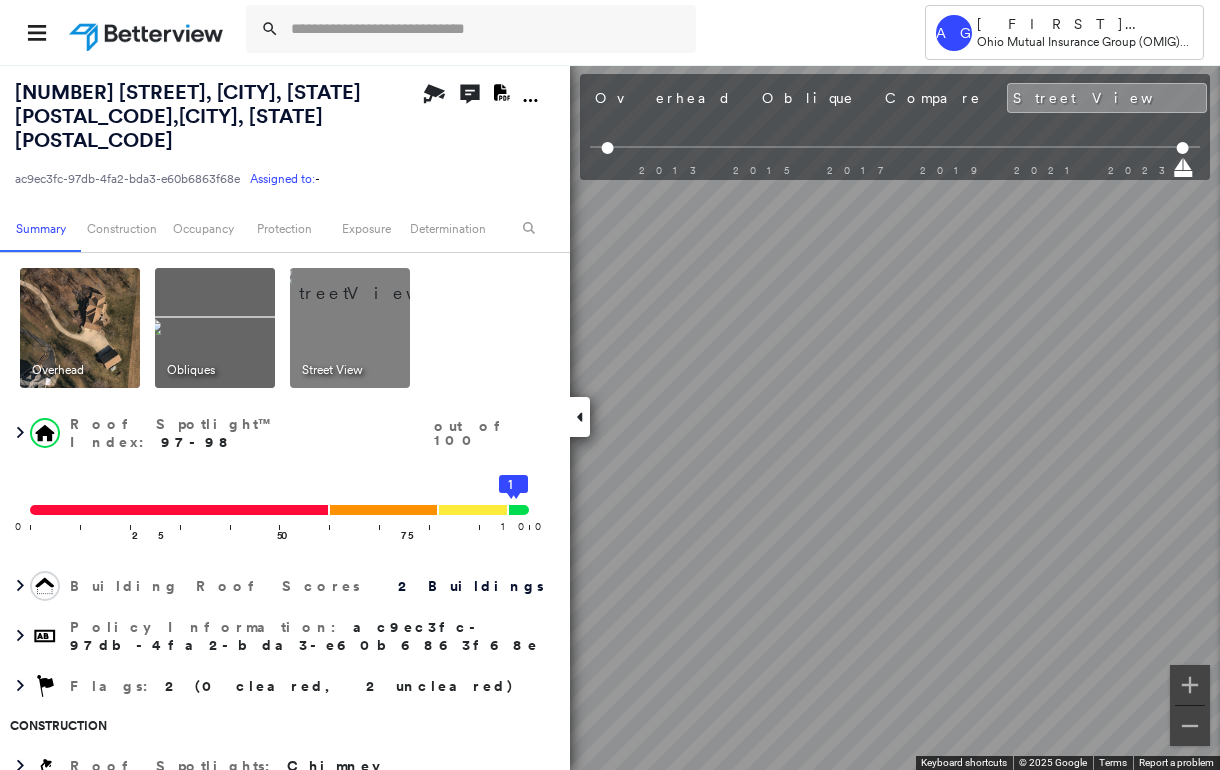 click at bounding box center (215, 328) 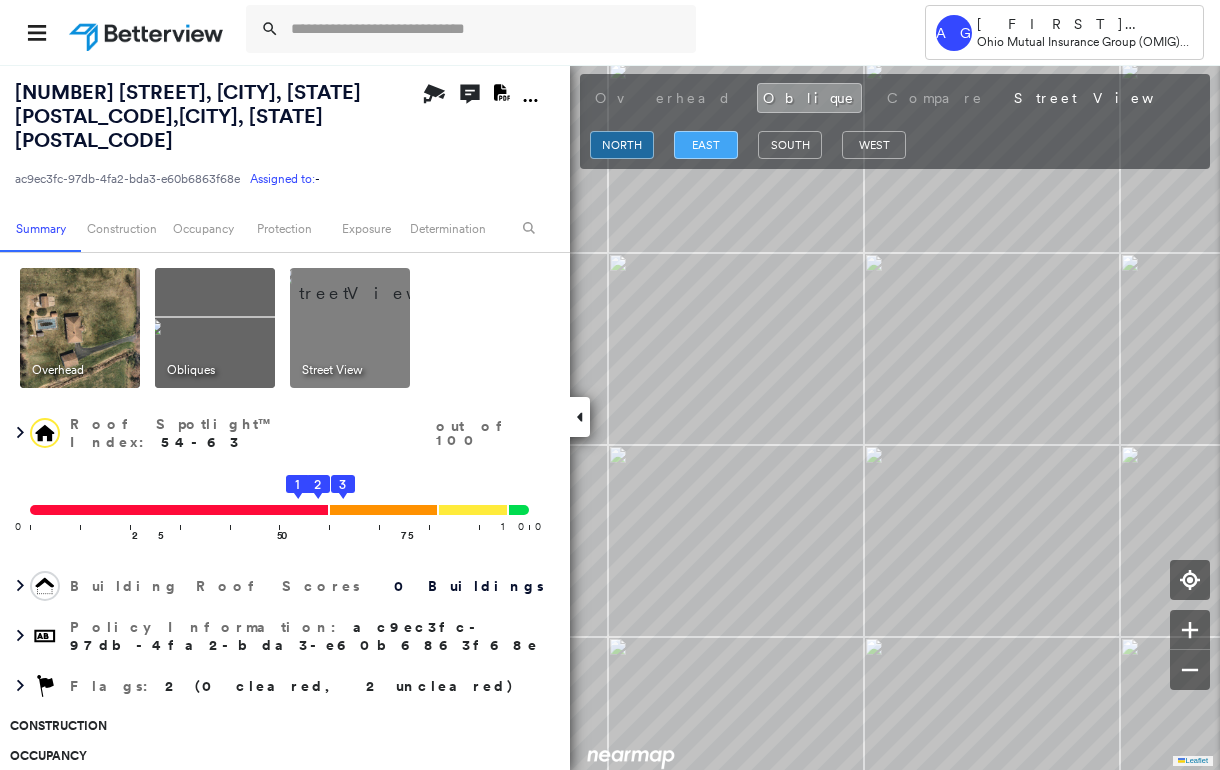 click on "east" at bounding box center [706, 145] 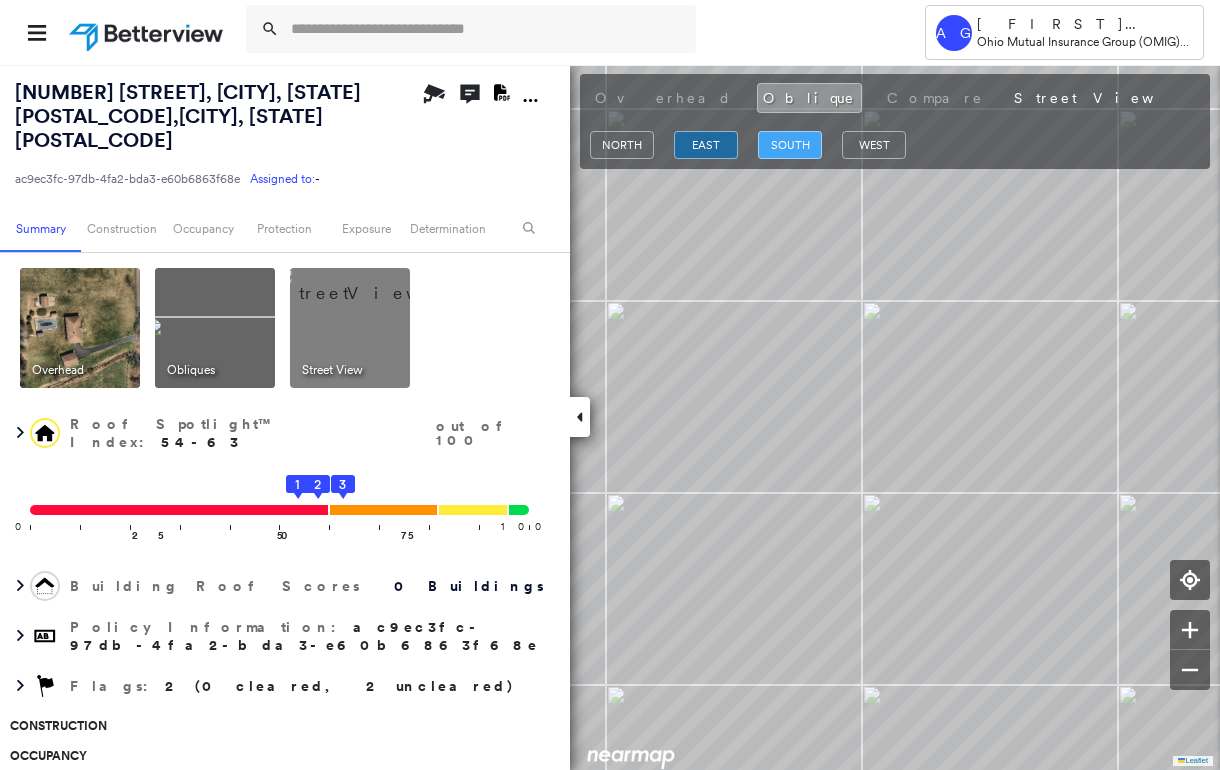 click on "south" at bounding box center (790, 145) 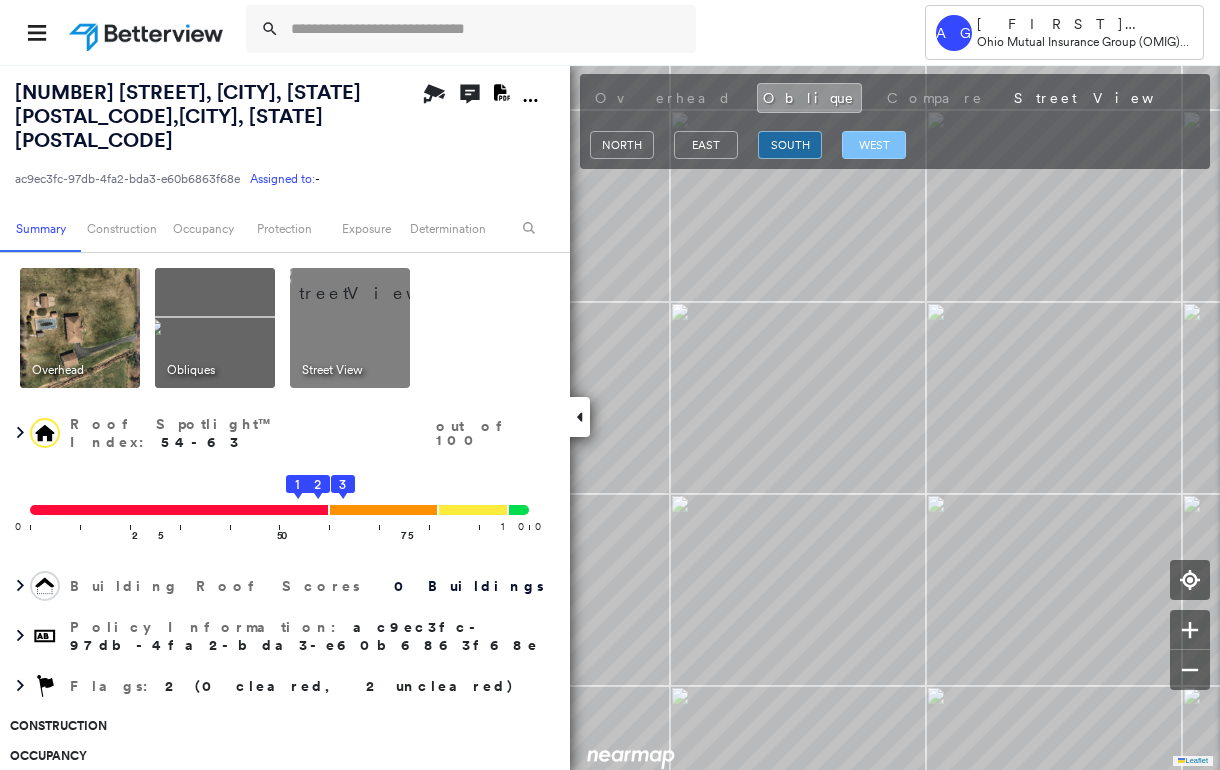 click on "west" at bounding box center [874, 145] 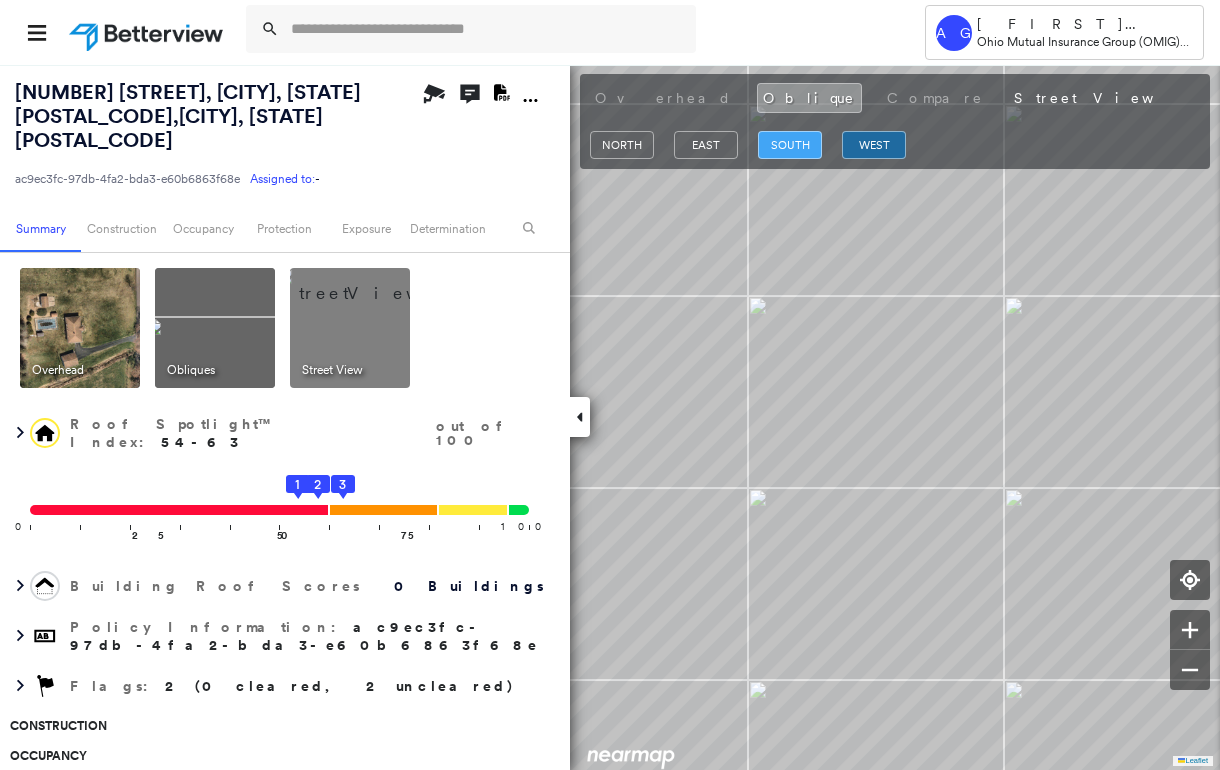 click on "south" at bounding box center [790, 145] 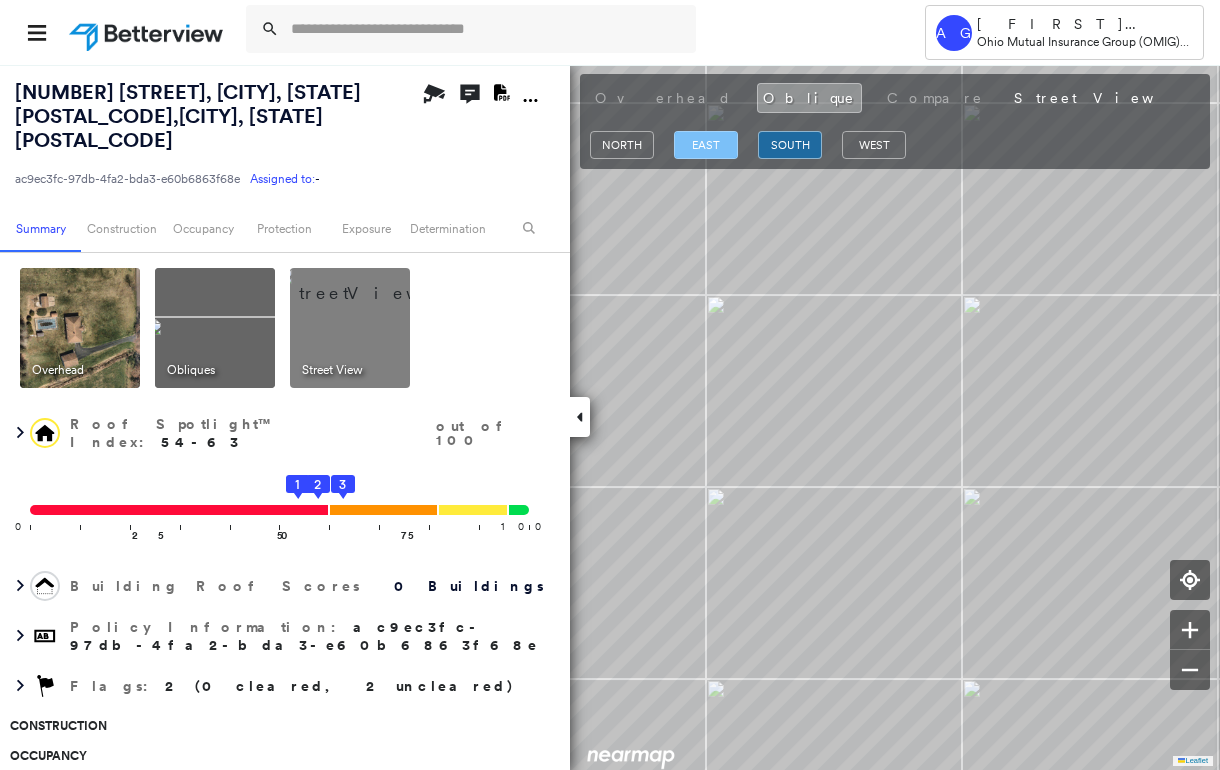 click on "east" at bounding box center (706, 145) 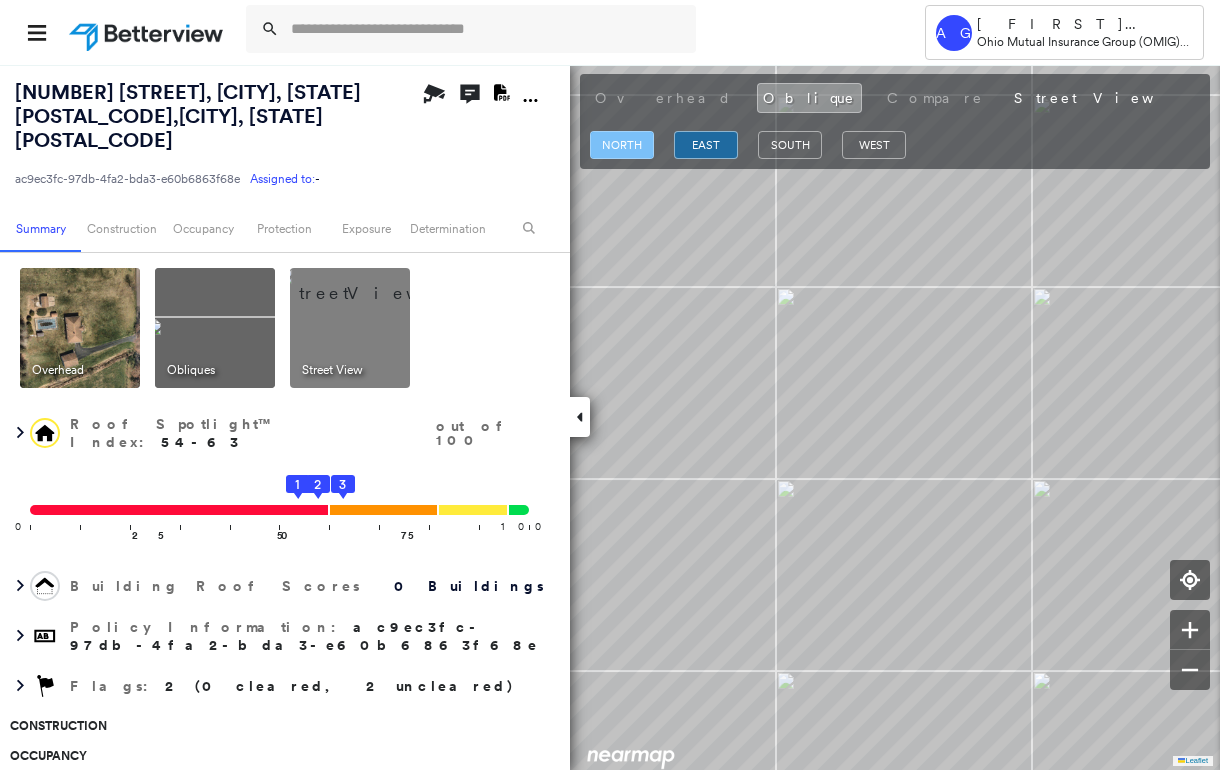 click on "north" at bounding box center (622, 145) 